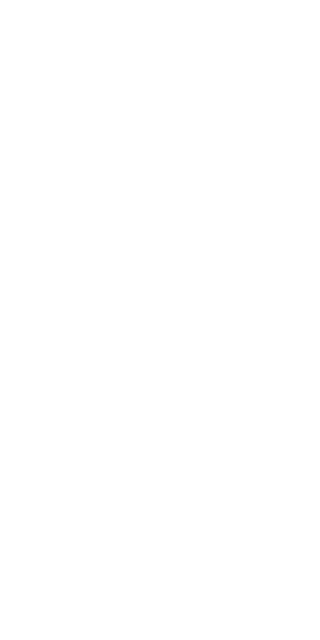 scroll, scrollTop: 0, scrollLeft: 0, axis: both 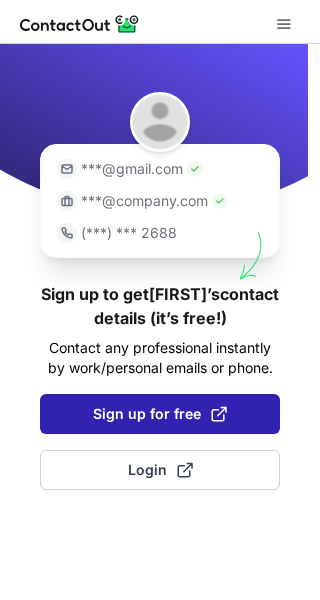 drag, startPoint x: 173, startPoint y: 459, endPoint x: 181, endPoint y: 421, distance: 38.832977 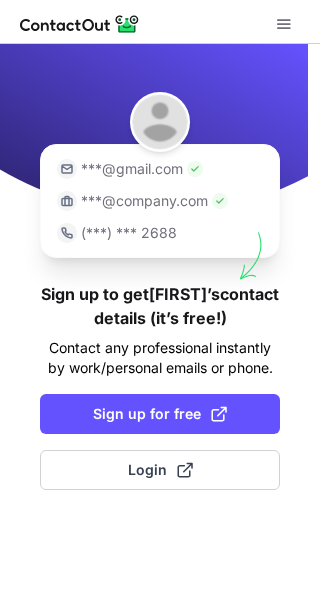click on "***@gmail.com ***@company.com (***) *** 2688 Sign up to get  William’s  contact details (it’s free!) Contact any professional instantly by work/personal emails or phone. Sign up for free Login" at bounding box center [160, 322] 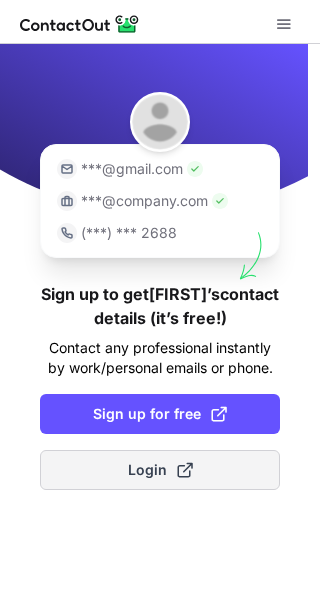 click on "Login" at bounding box center (160, 470) 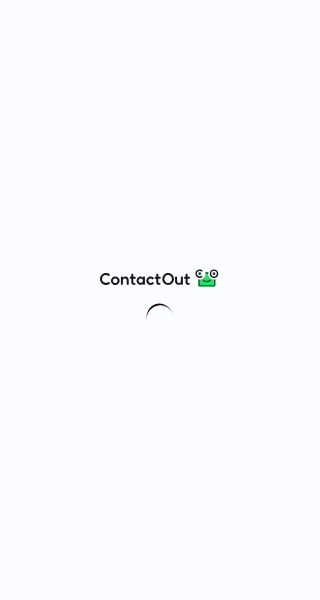 scroll, scrollTop: 0, scrollLeft: 0, axis: both 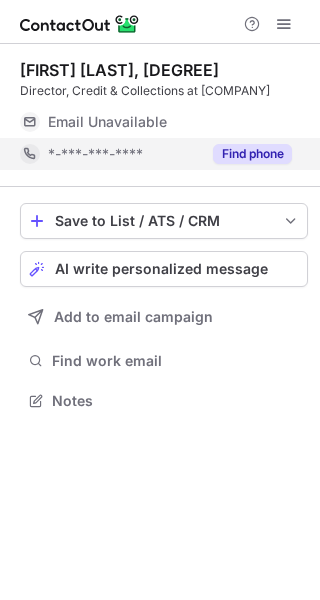 click on "Find phone" at bounding box center [252, 154] 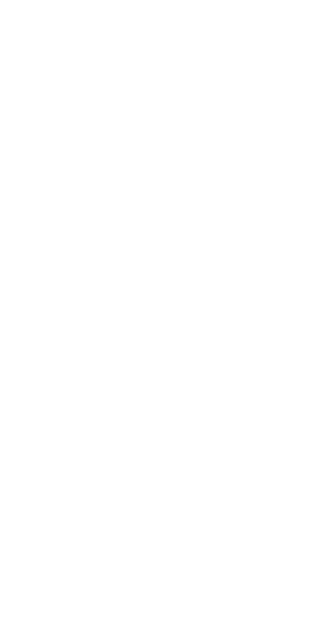 scroll, scrollTop: 0, scrollLeft: 0, axis: both 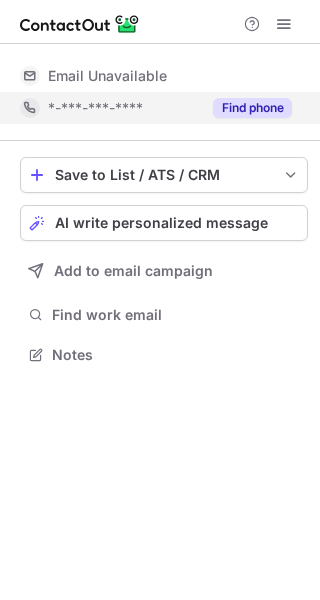 click on "Find phone" at bounding box center [252, 108] 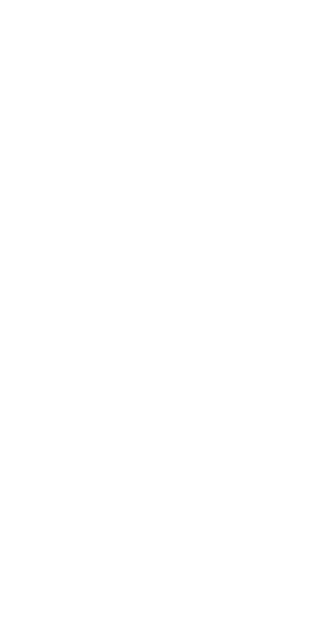 scroll, scrollTop: 0, scrollLeft: 0, axis: both 